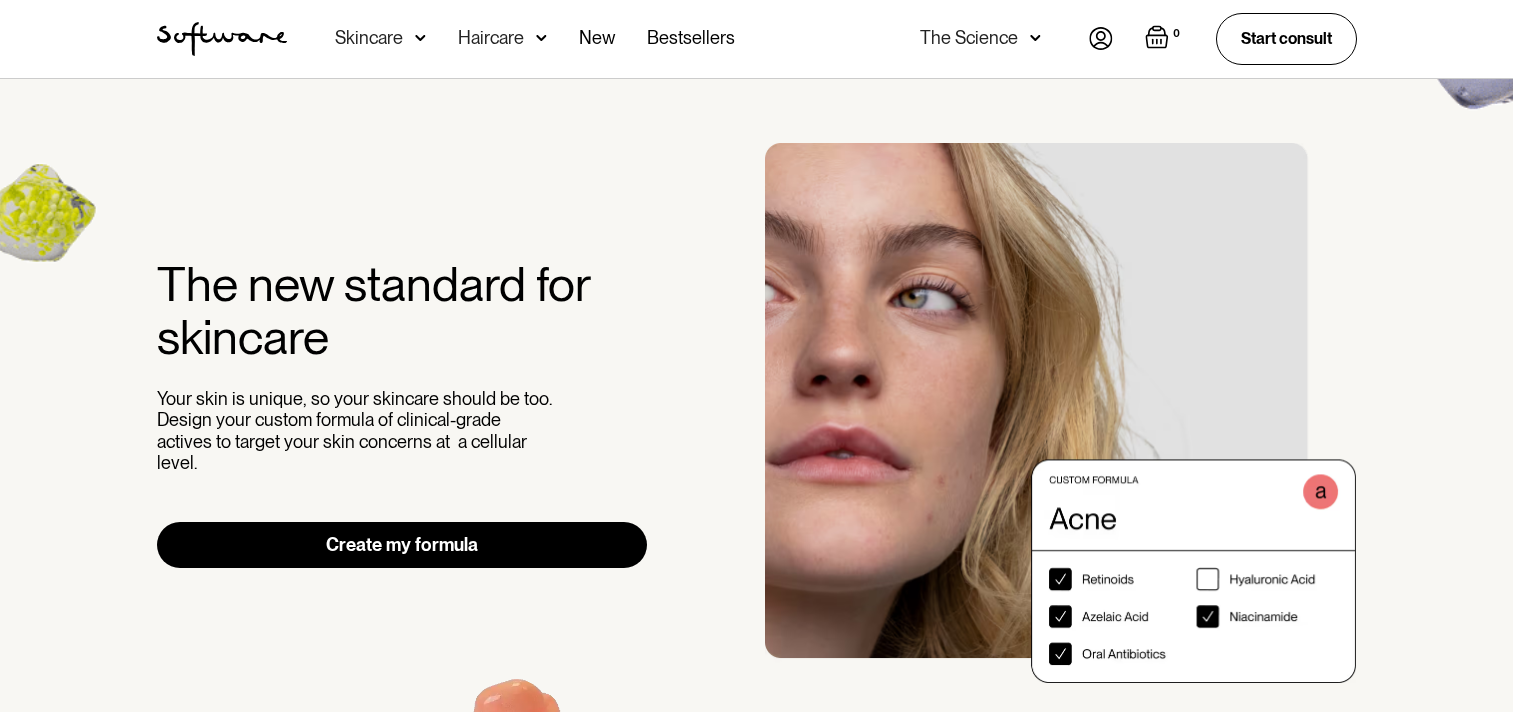 scroll, scrollTop: 0, scrollLeft: 0, axis: both 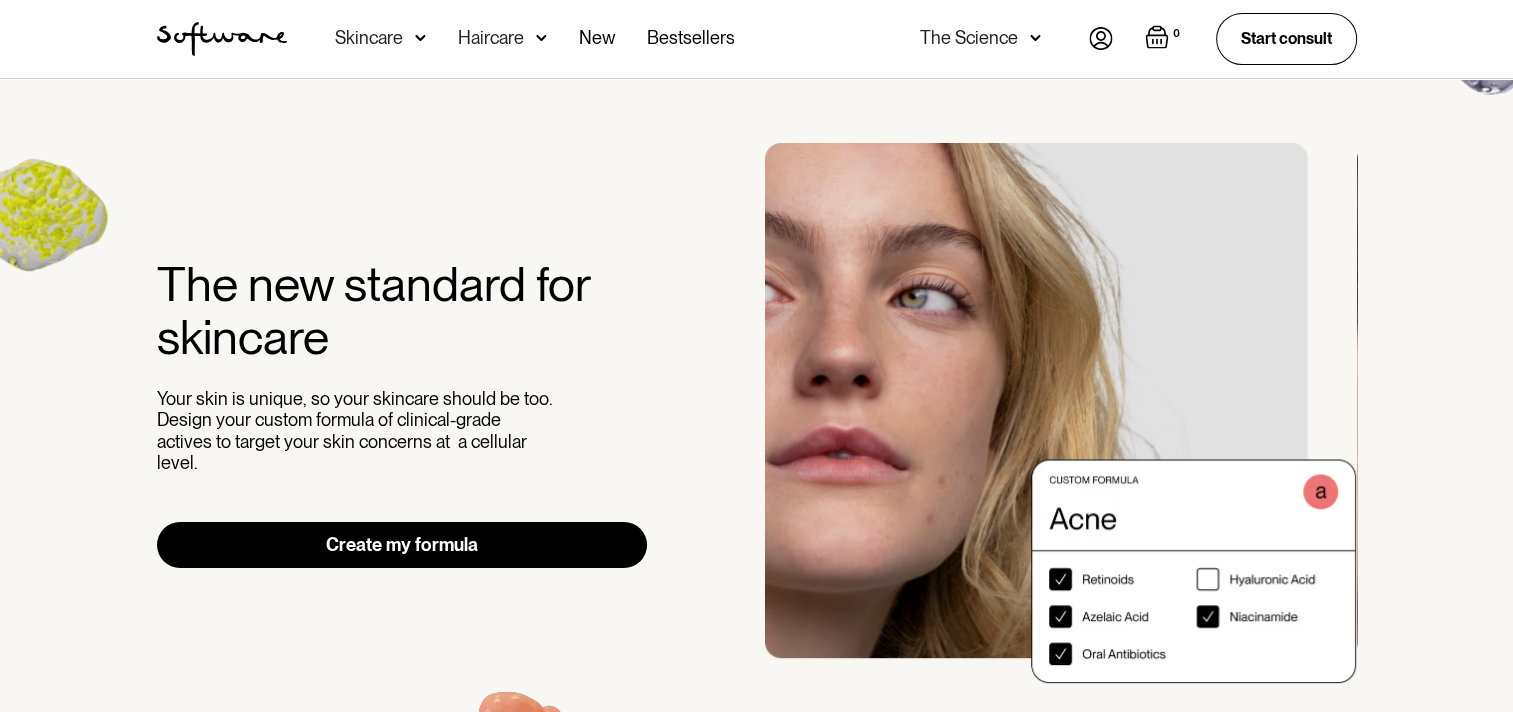 click at bounding box center (1101, 38) 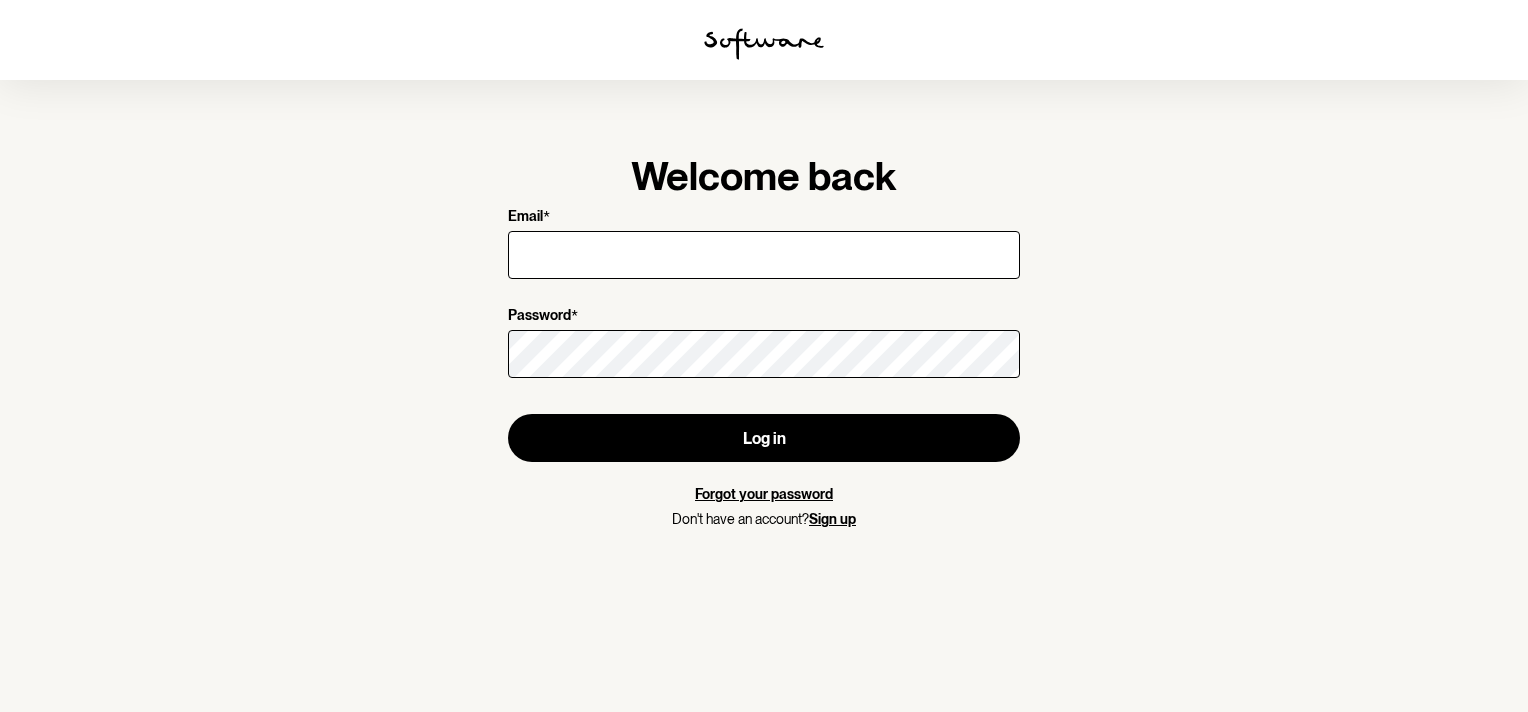 scroll, scrollTop: 0, scrollLeft: 0, axis: both 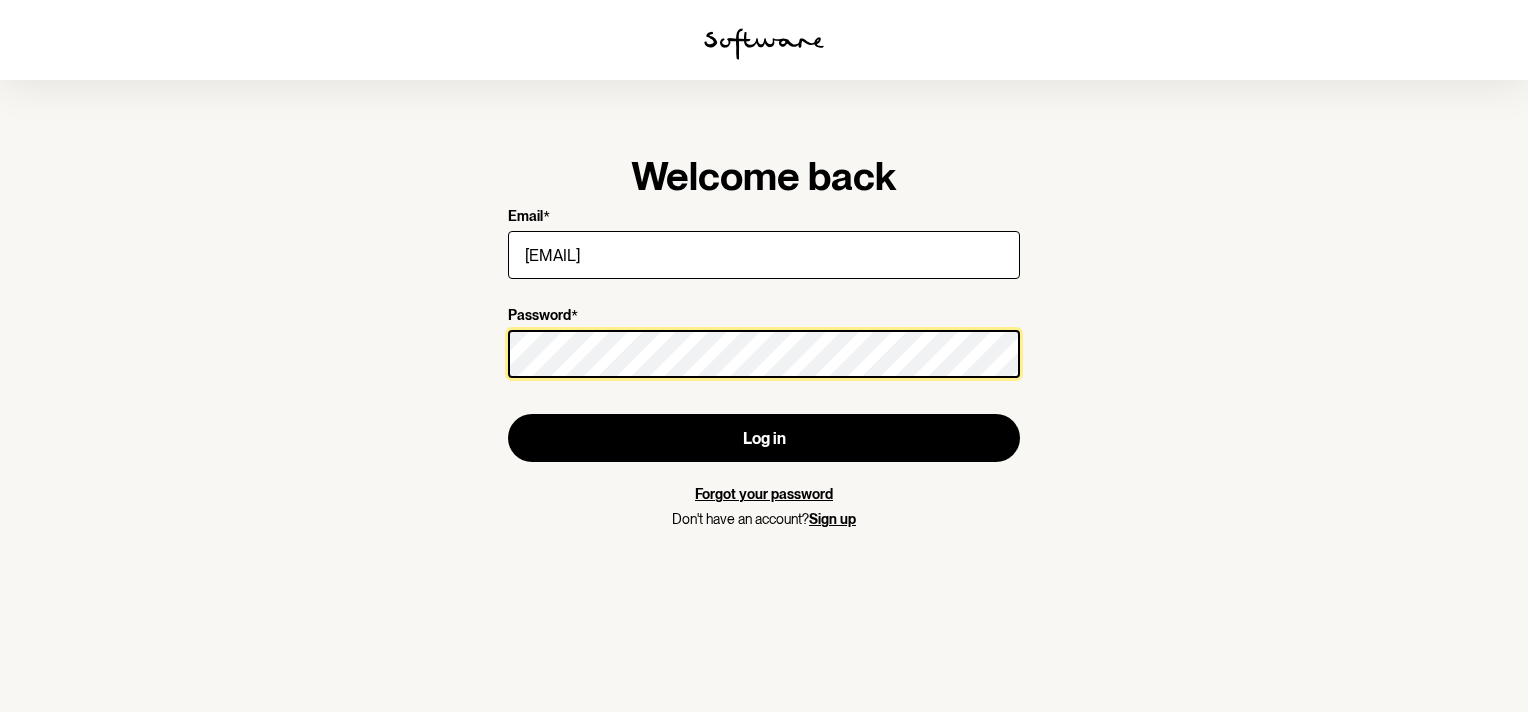 click on "Log in" at bounding box center [764, 438] 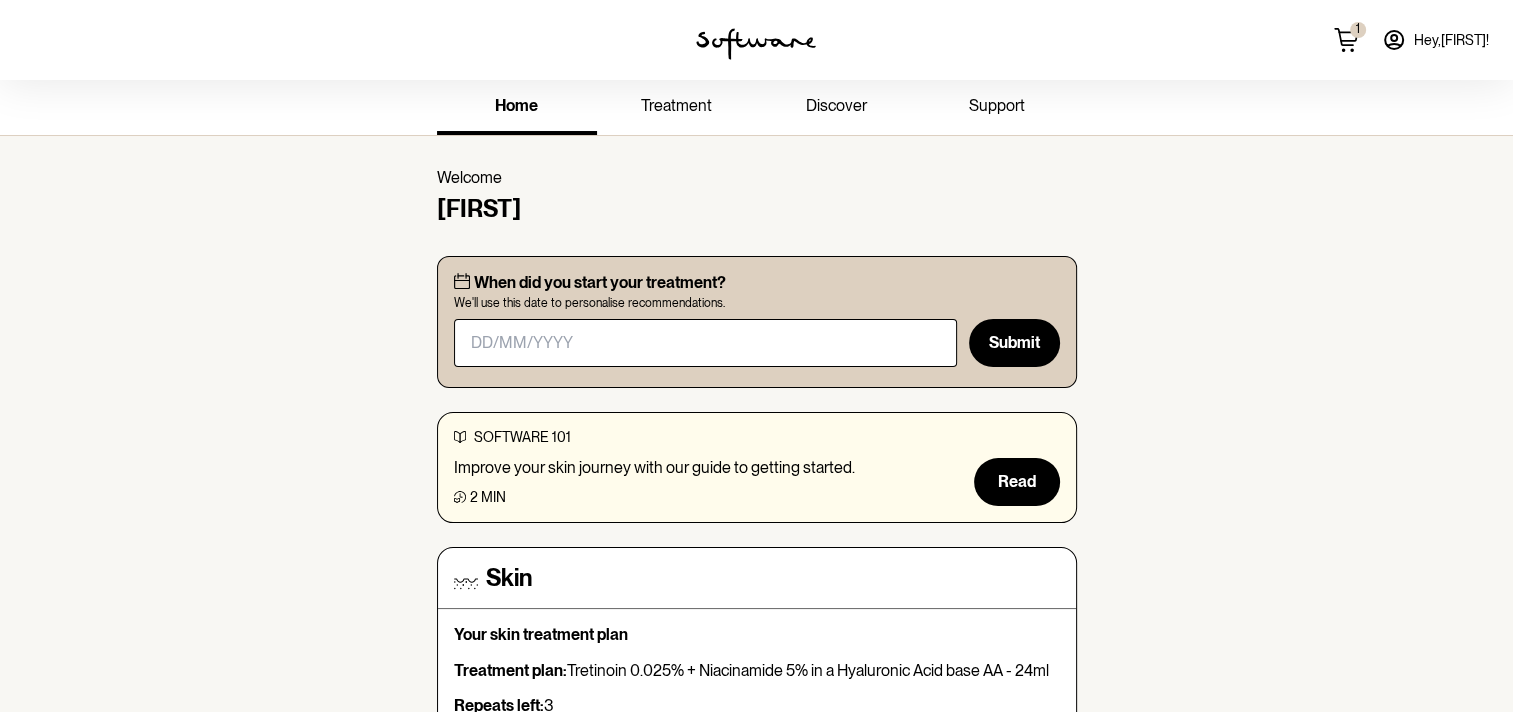 scroll, scrollTop: 0, scrollLeft: 0, axis: both 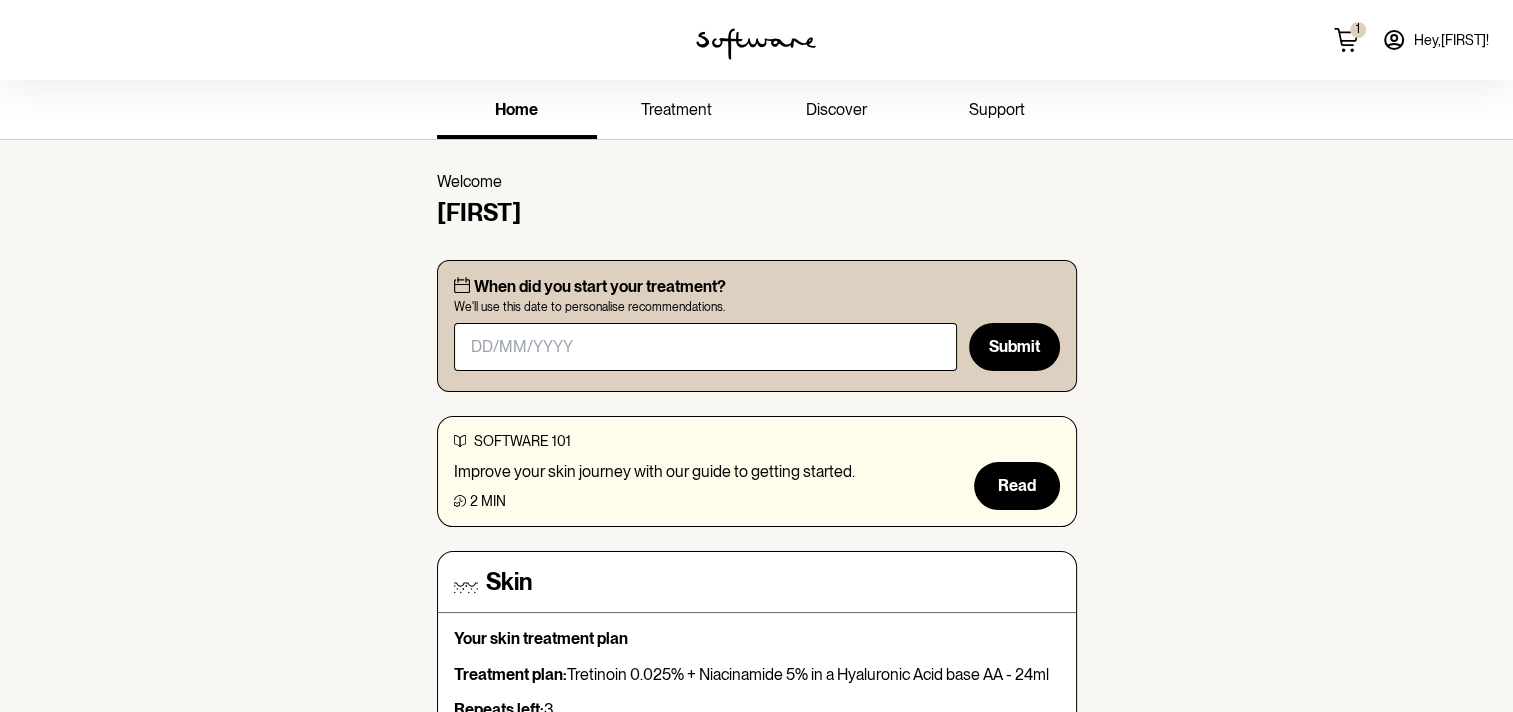 click 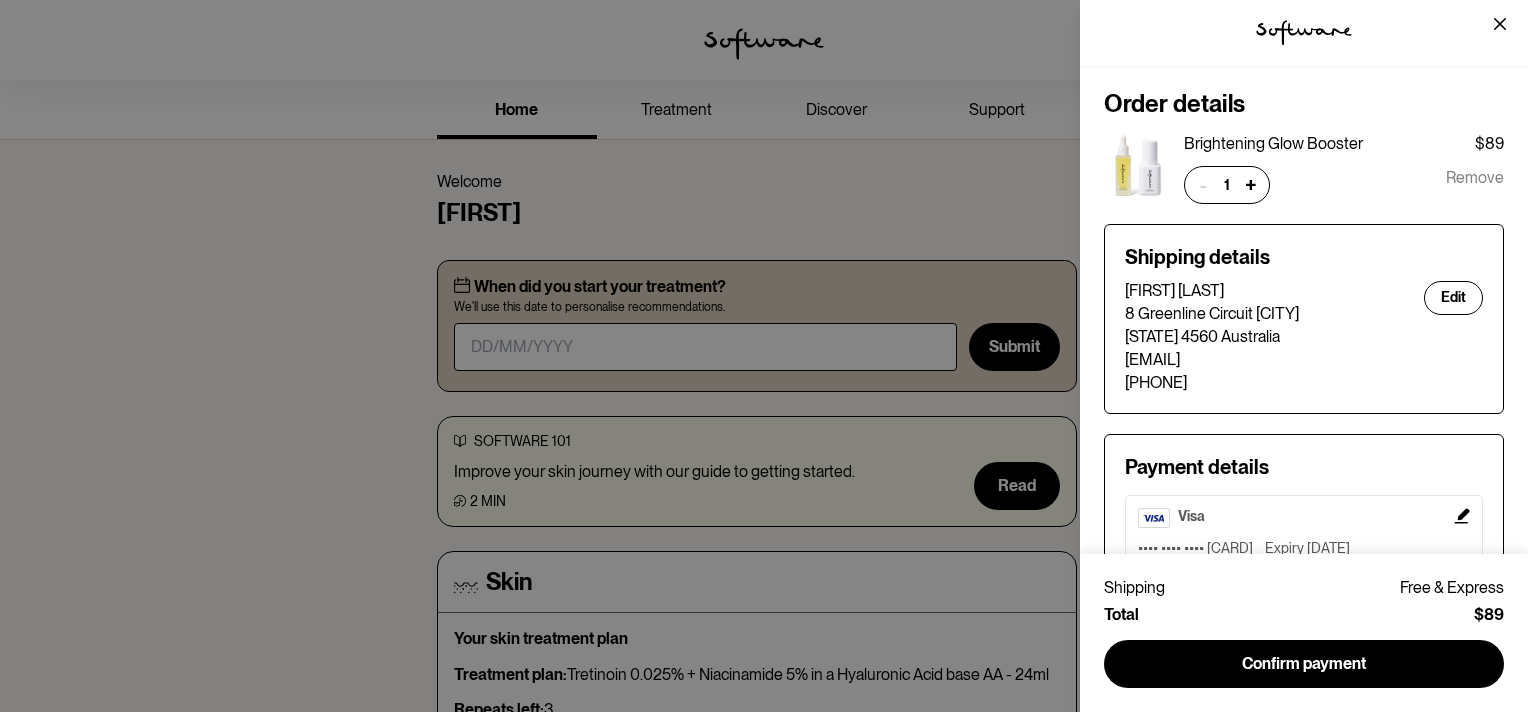 click on "Remove" at bounding box center (1475, 185) 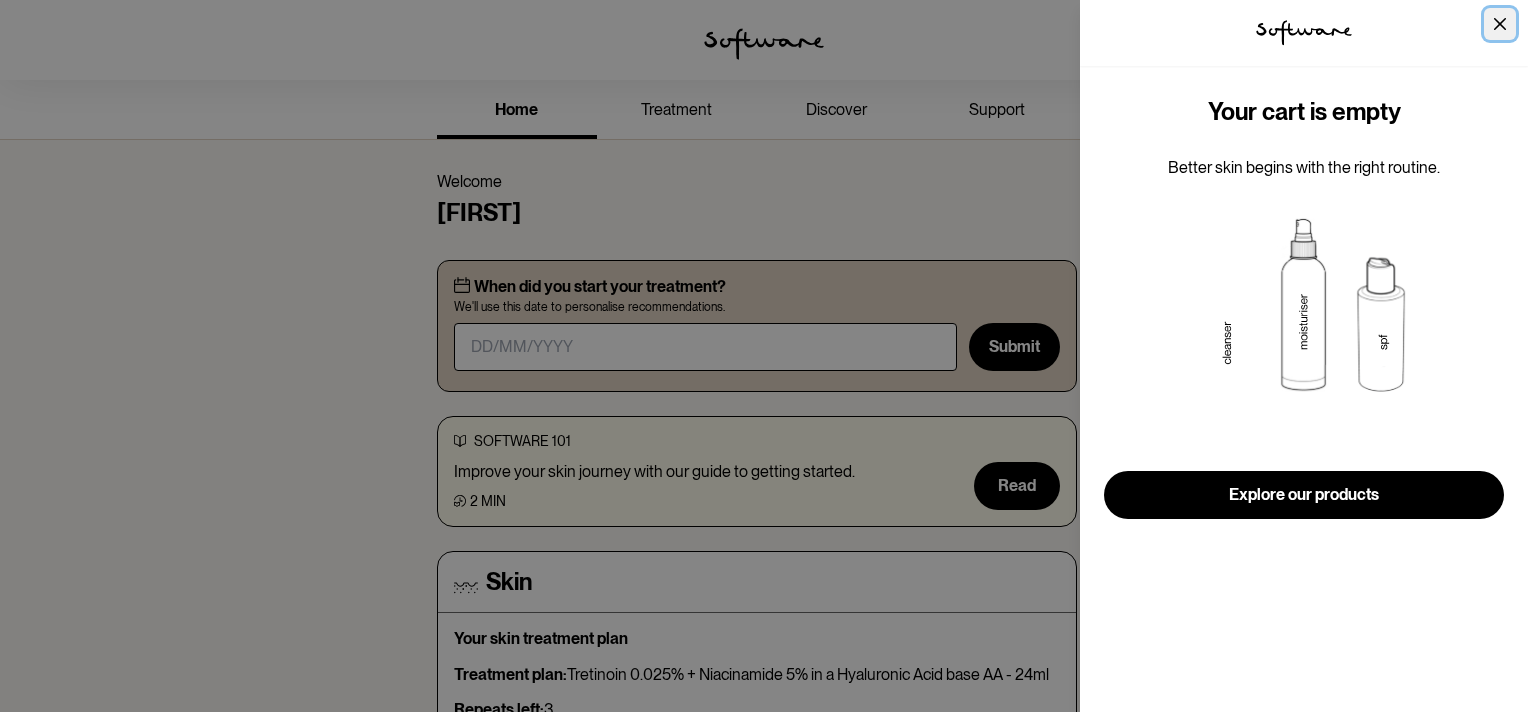 click 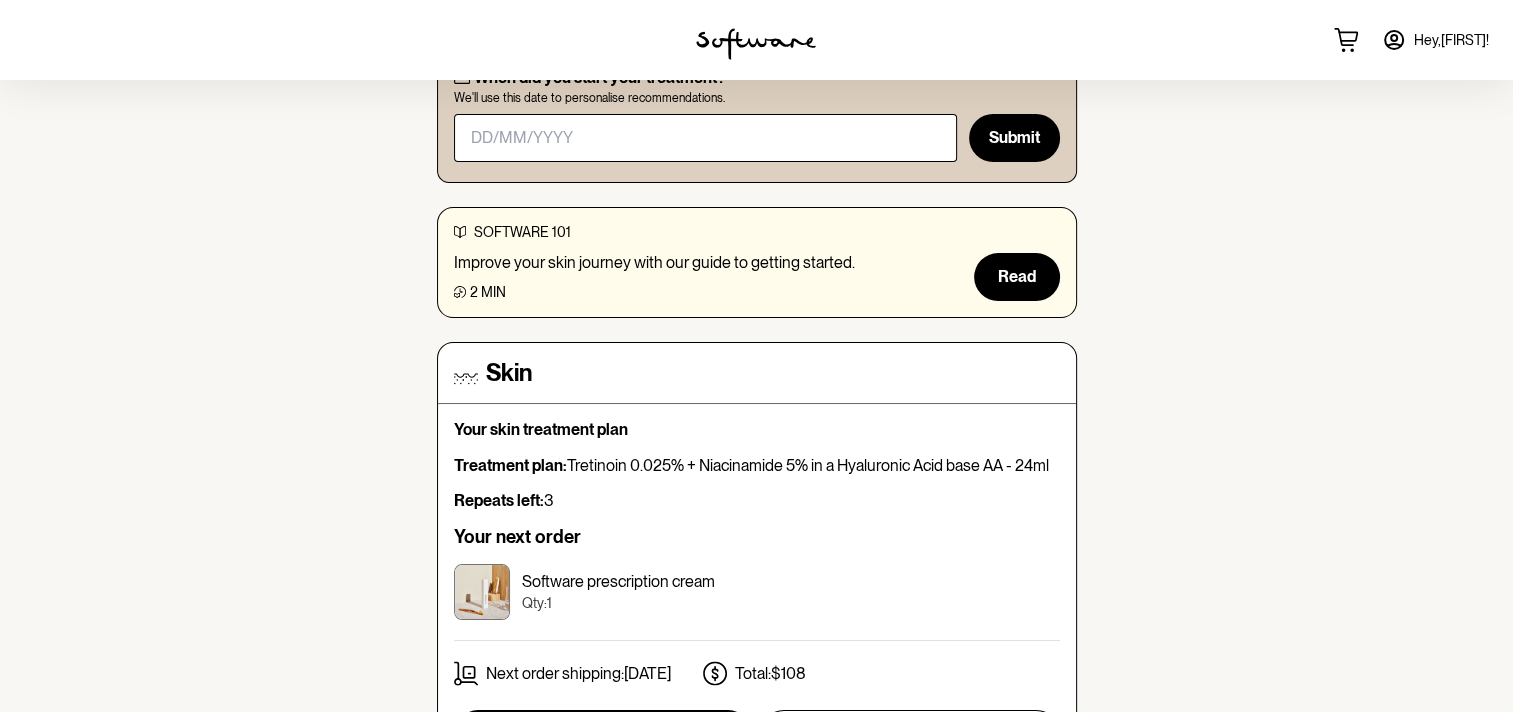 scroll, scrollTop: 300, scrollLeft: 0, axis: vertical 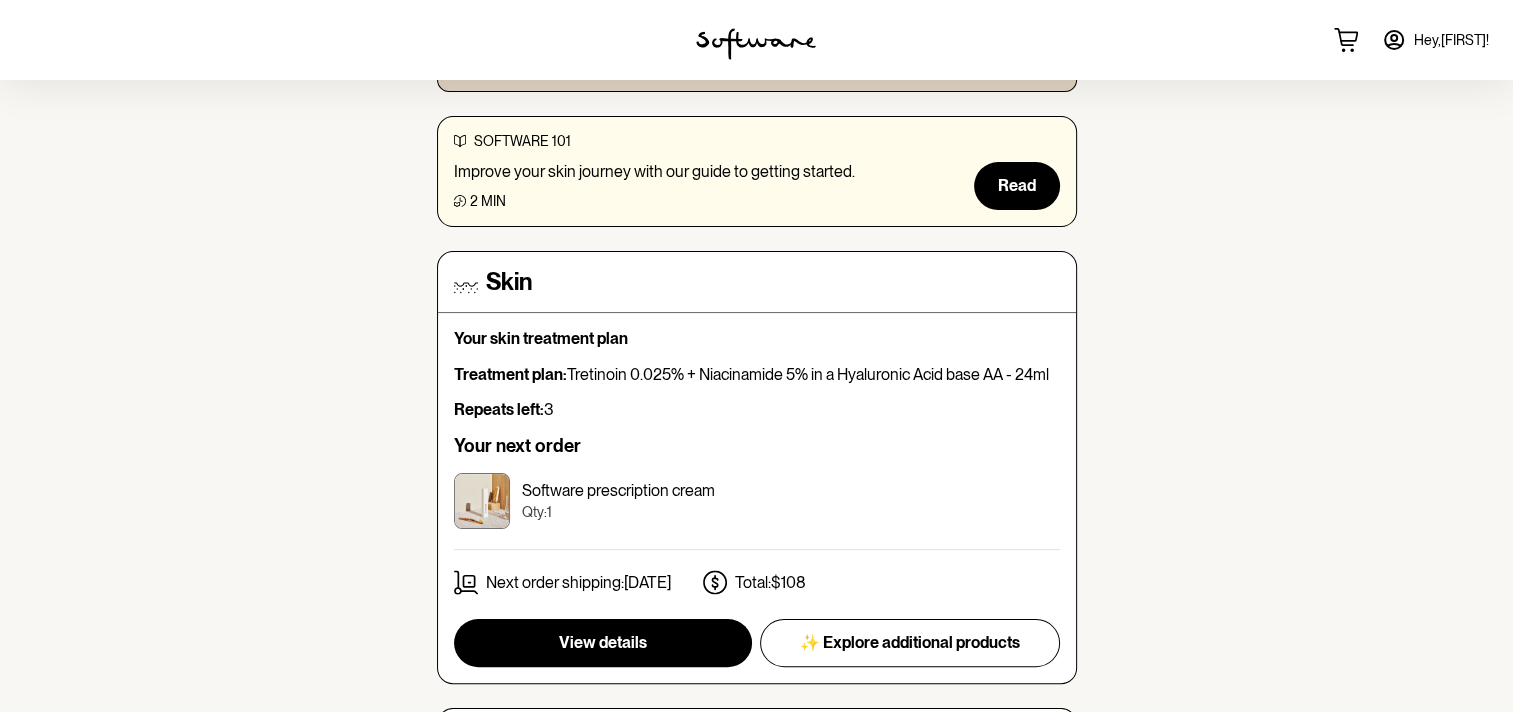 click 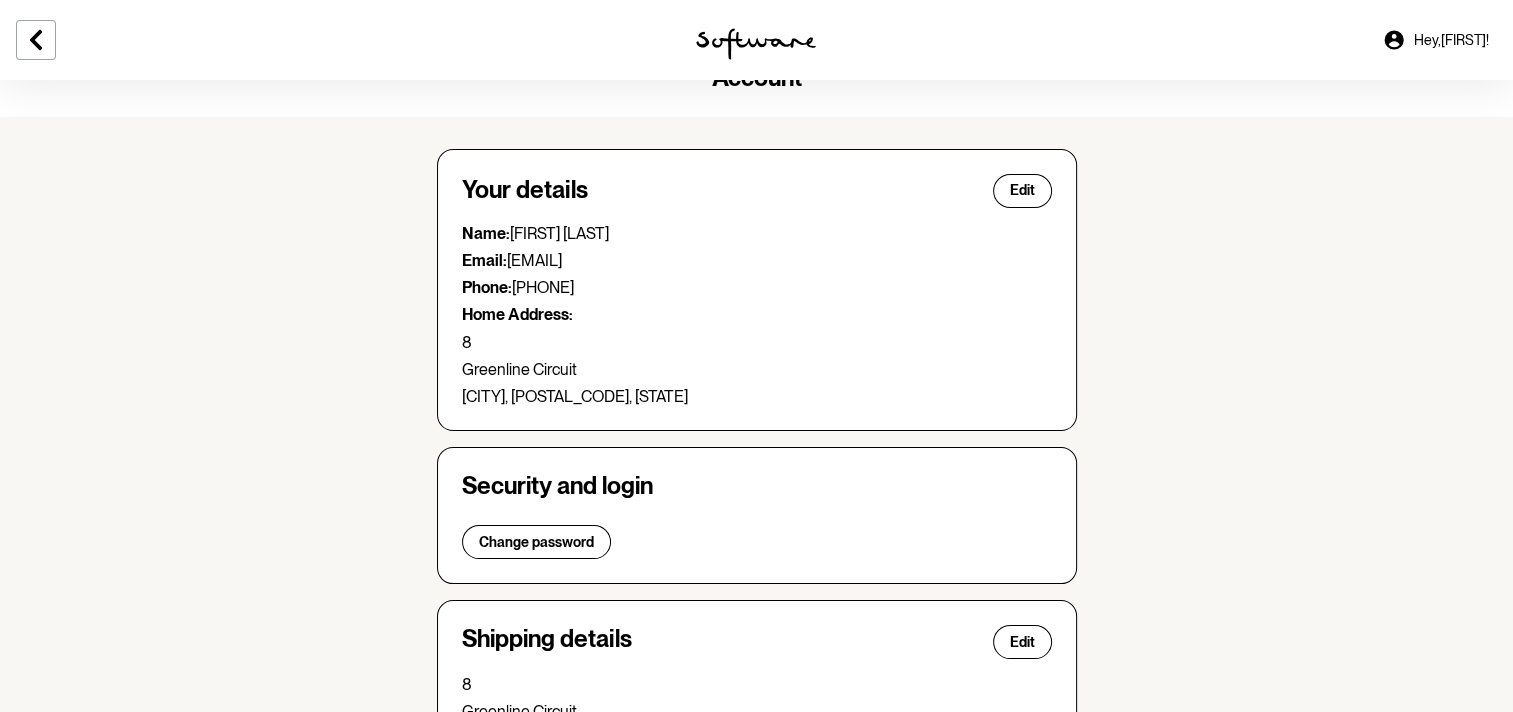 scroll, scrollTop: 0, scrollLeft: 0, axis: both 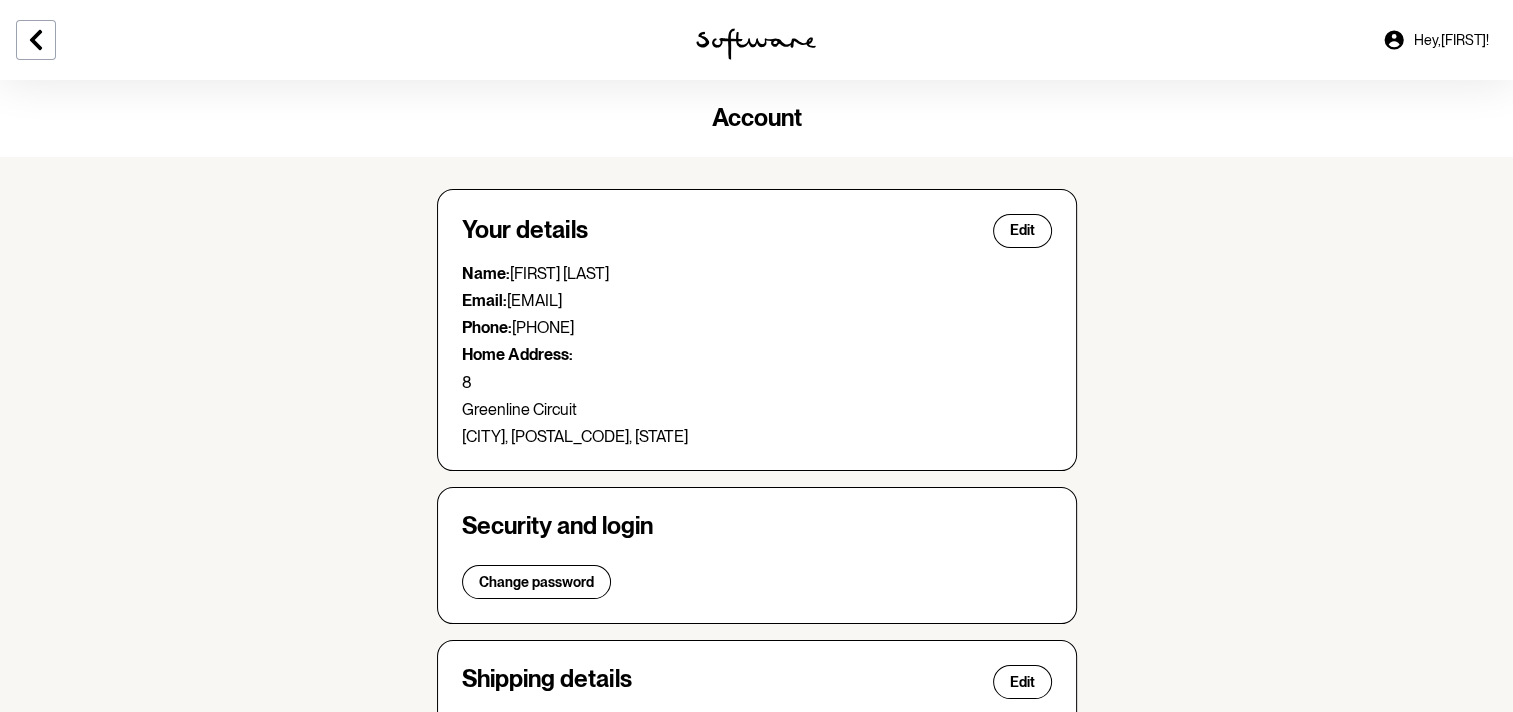 click 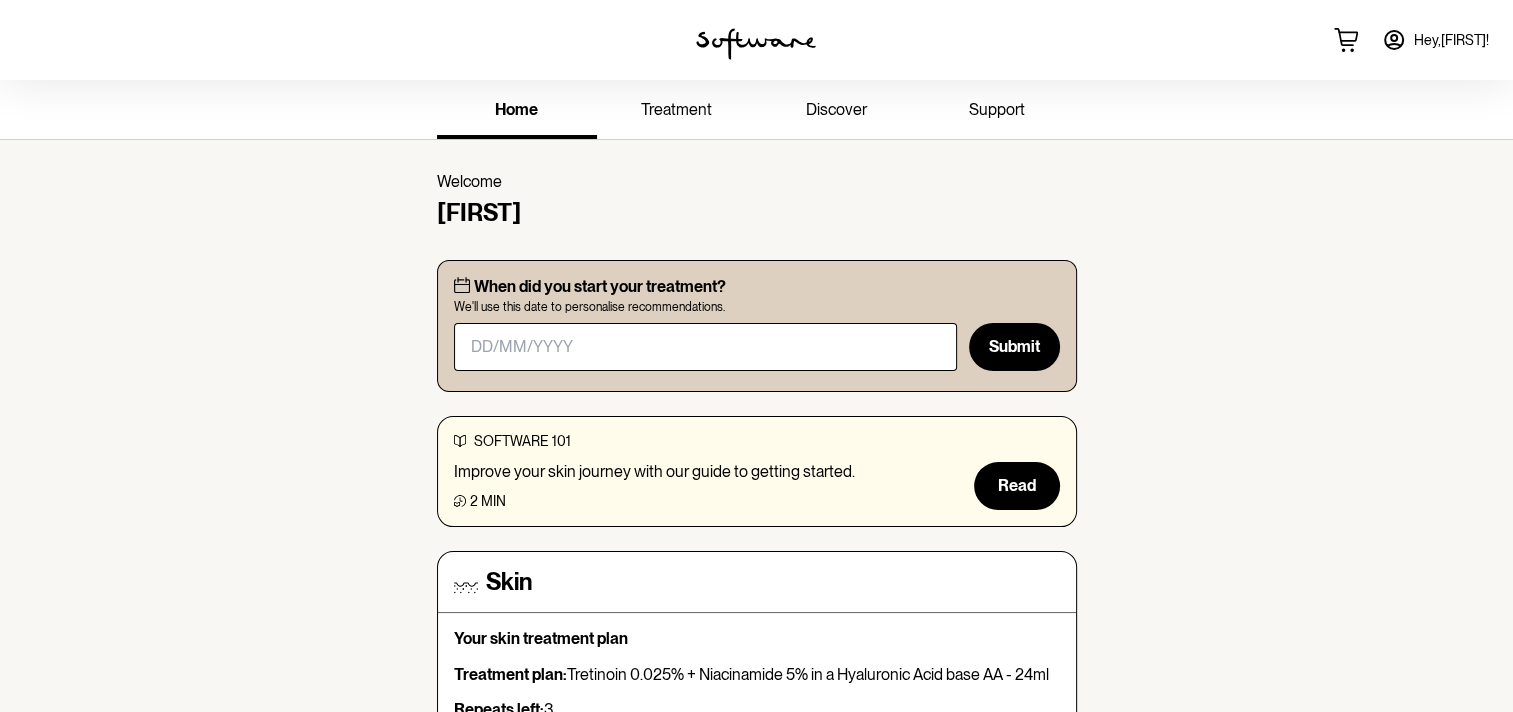 click on "treatment" at bounding box center (676, 109) 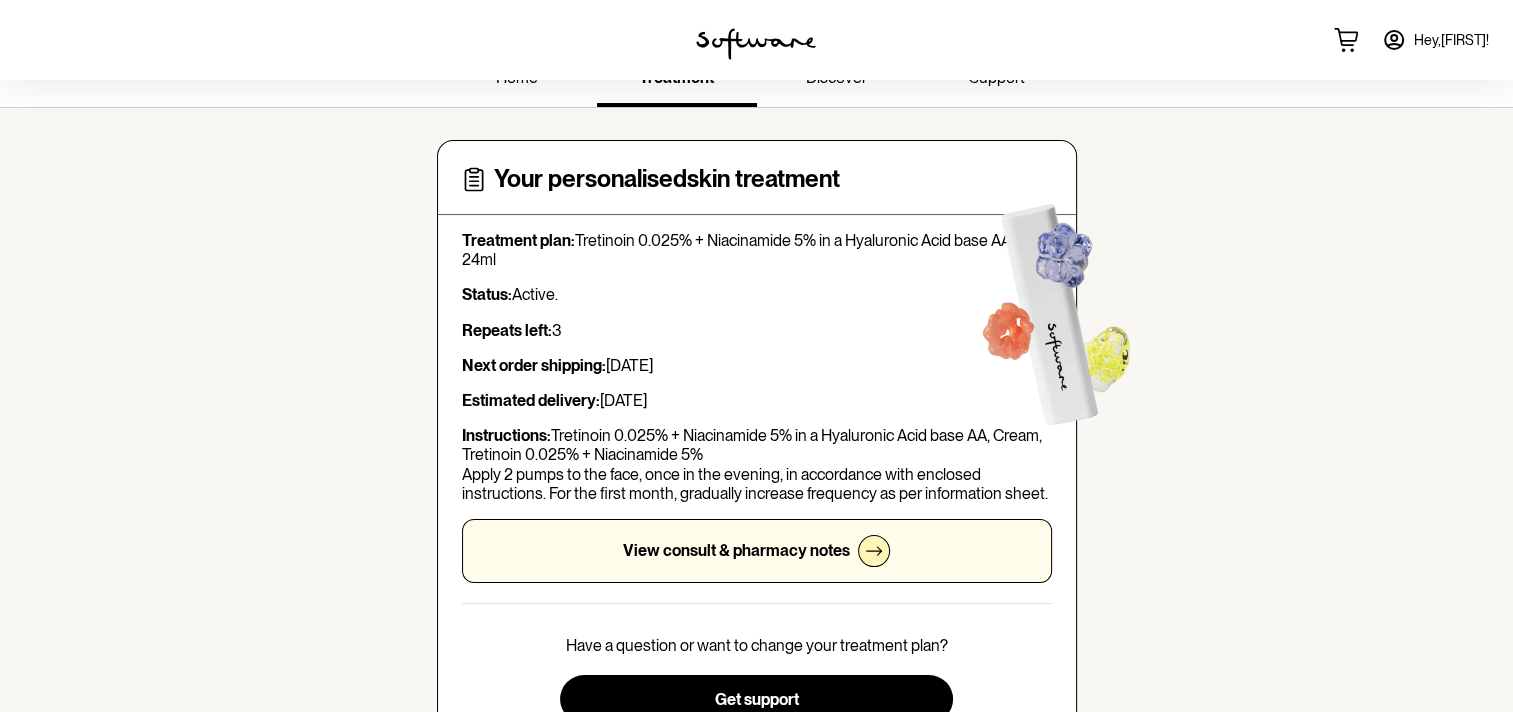 scroll, scrollTop: 0, scrollLeft: 0, axis: both 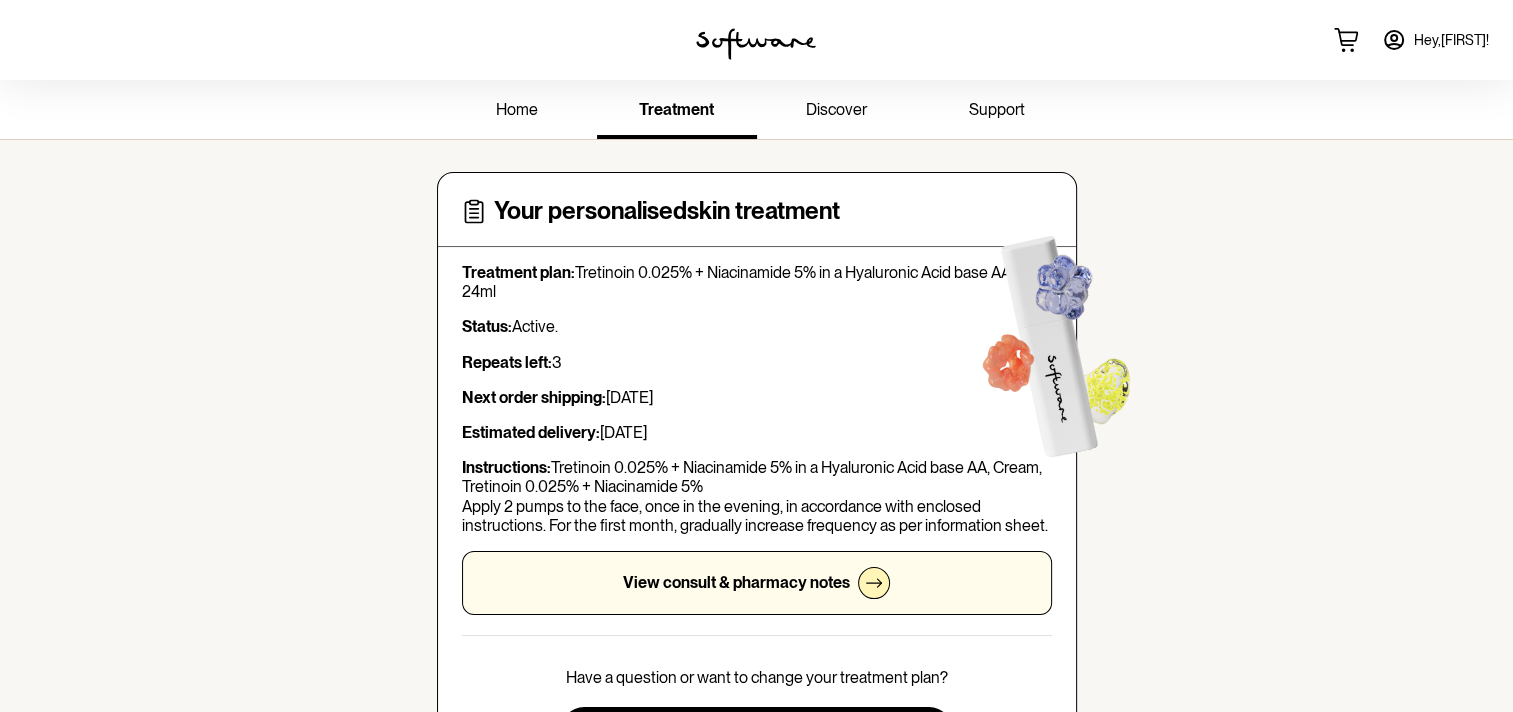click on "home" at bounding box center [517, 109] 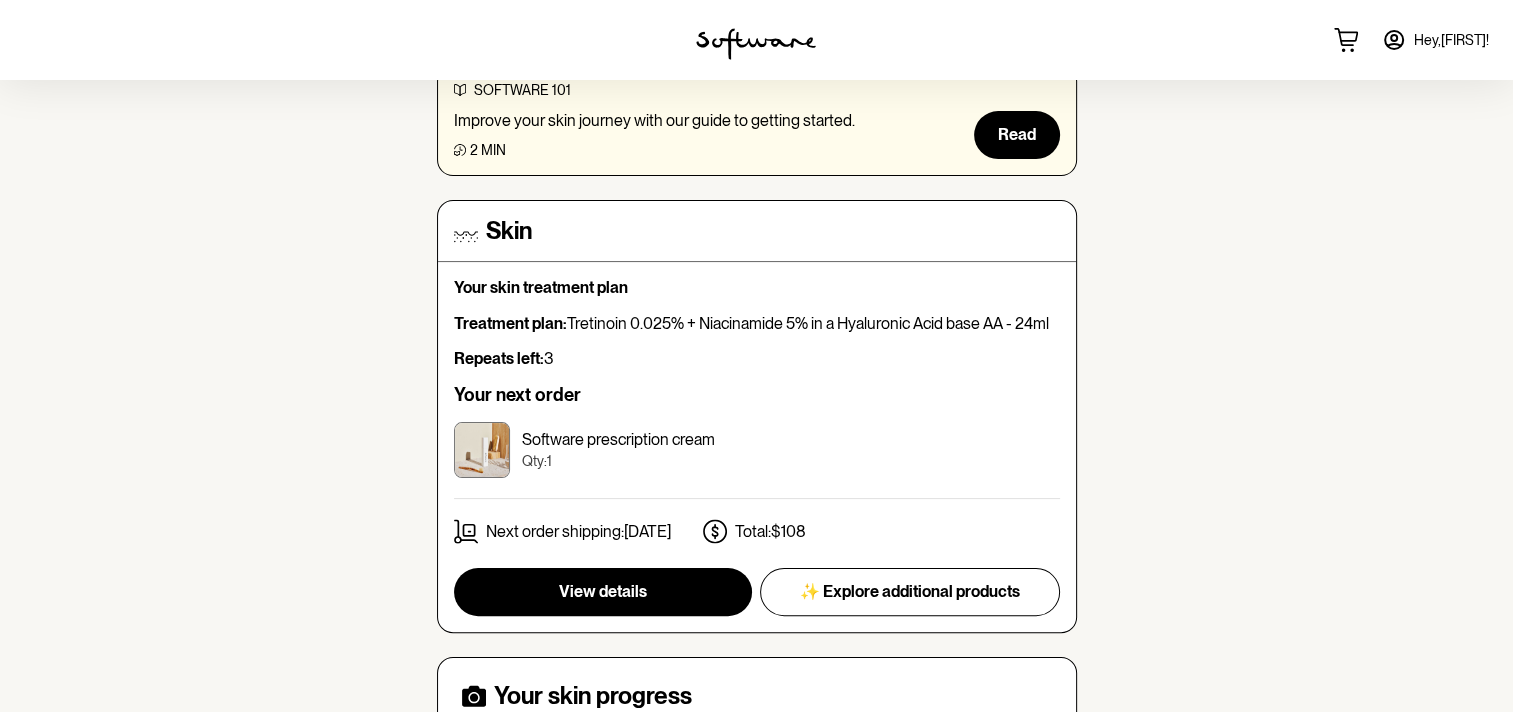 scroll, scrollTop: 400, scrollLeft: 0, axis: vertical 